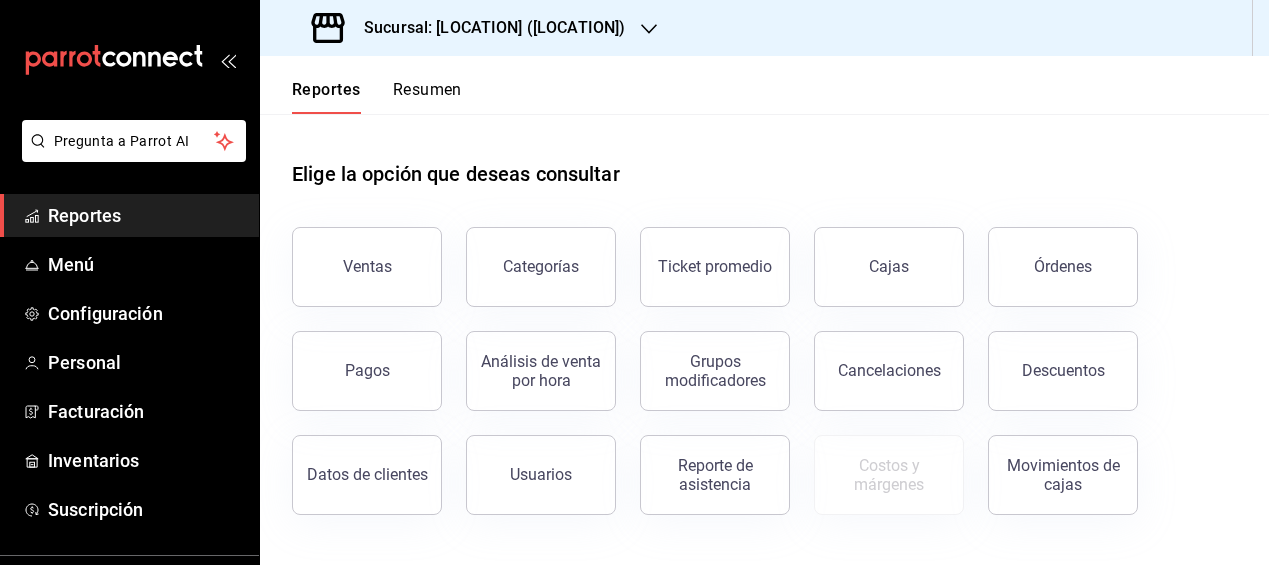 scroll, scrollTop: 0, scrollLeft: 0, axis: both 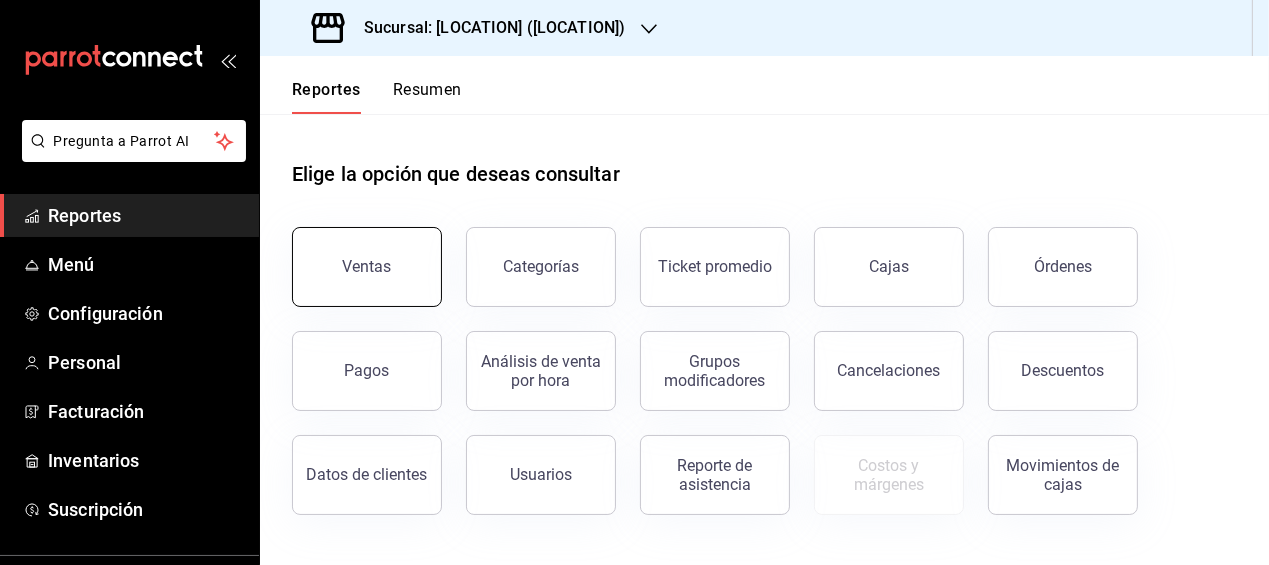 click on "Ventas" at bounding box center (367, 267) 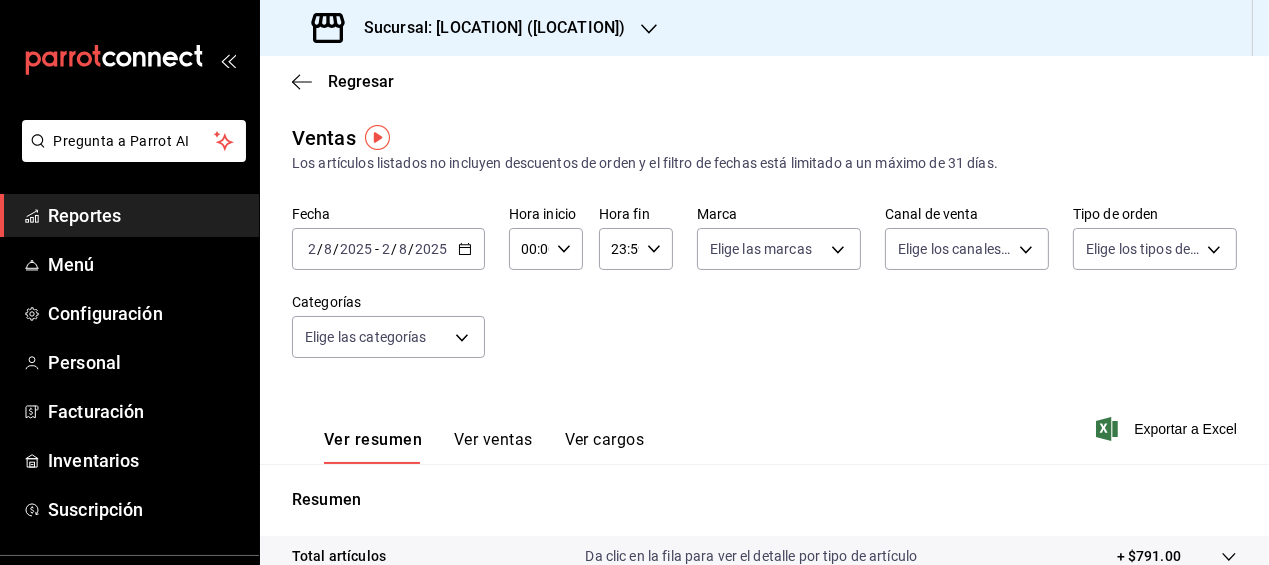 click 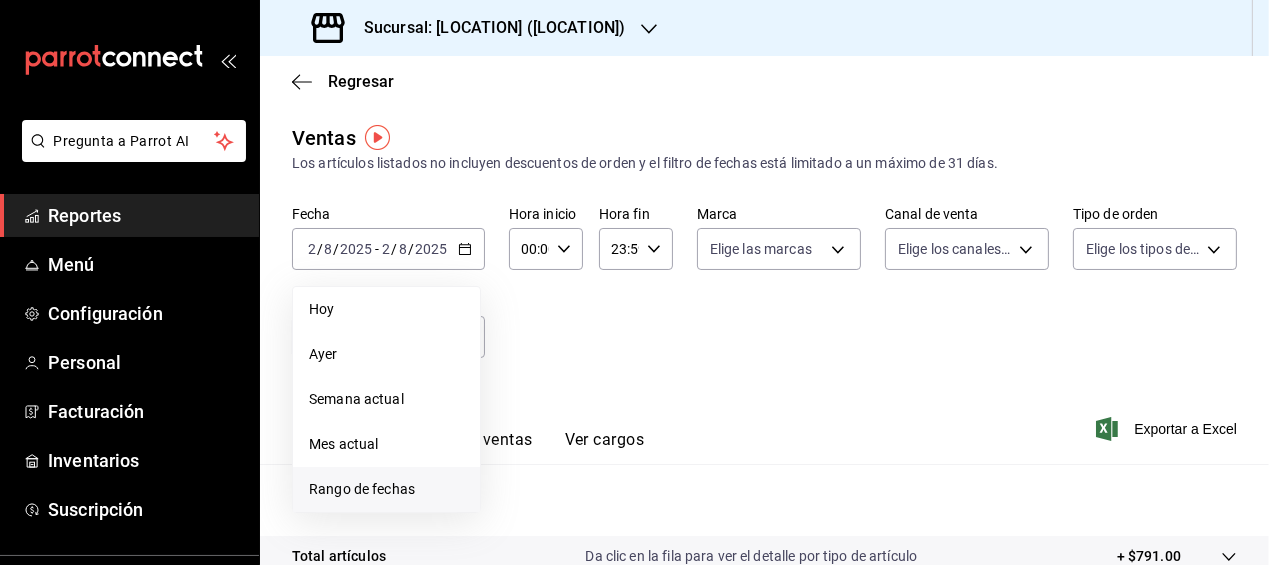 click on "Rango de fechas" at bounding box center [386, 489] 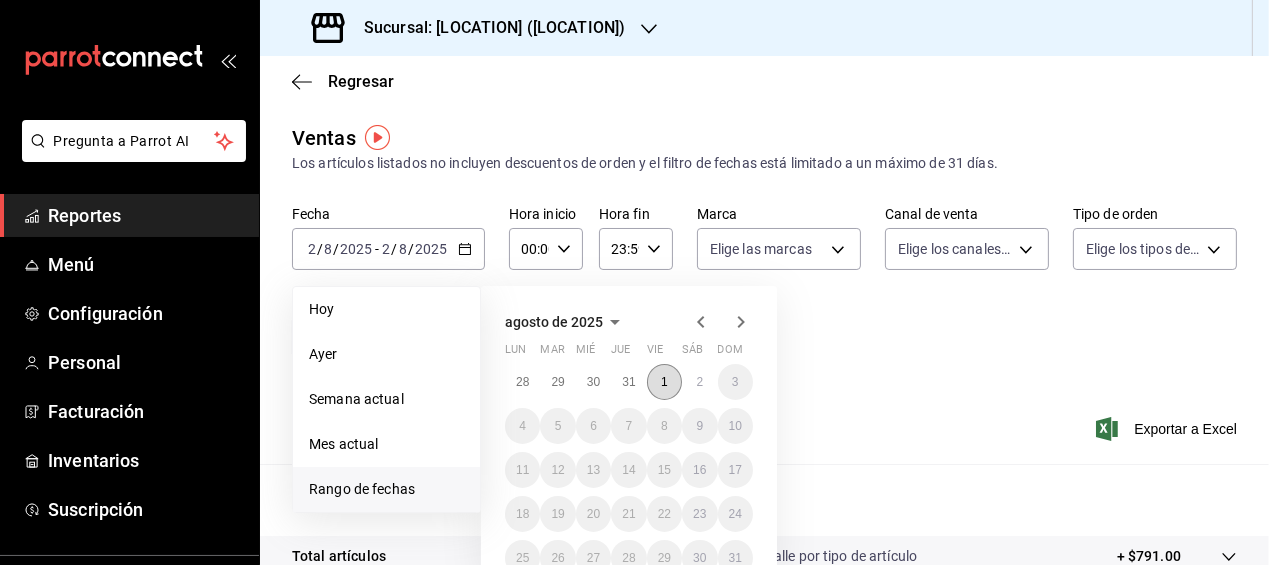 click on "1" at bounding box center [664, 382] 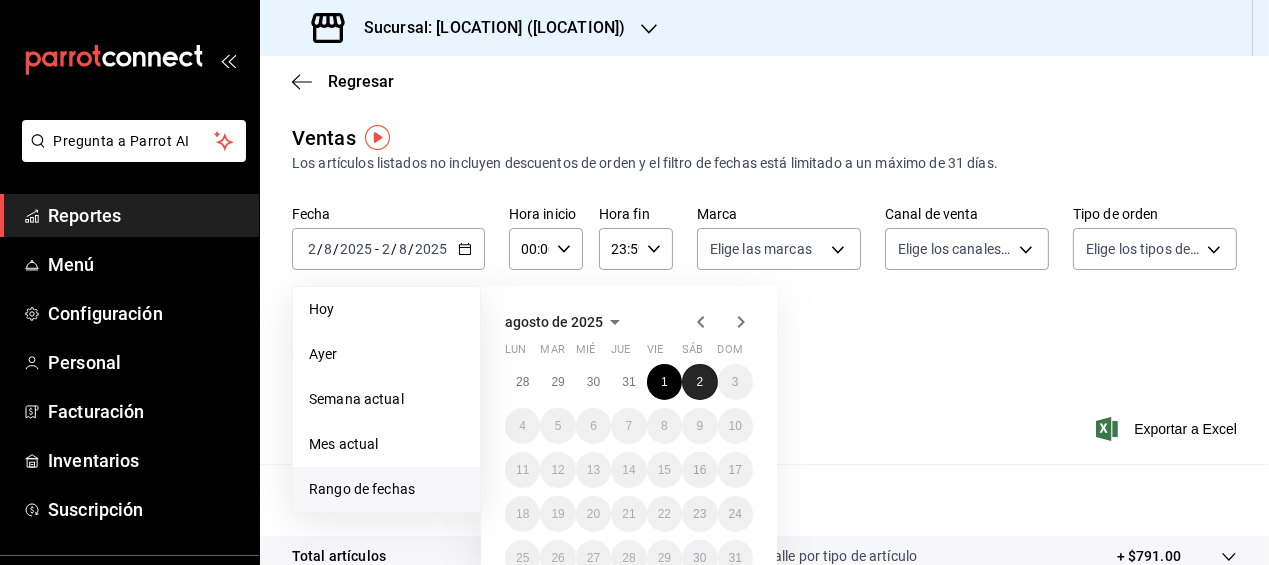 click on "2" at bounding box center [699, 382] 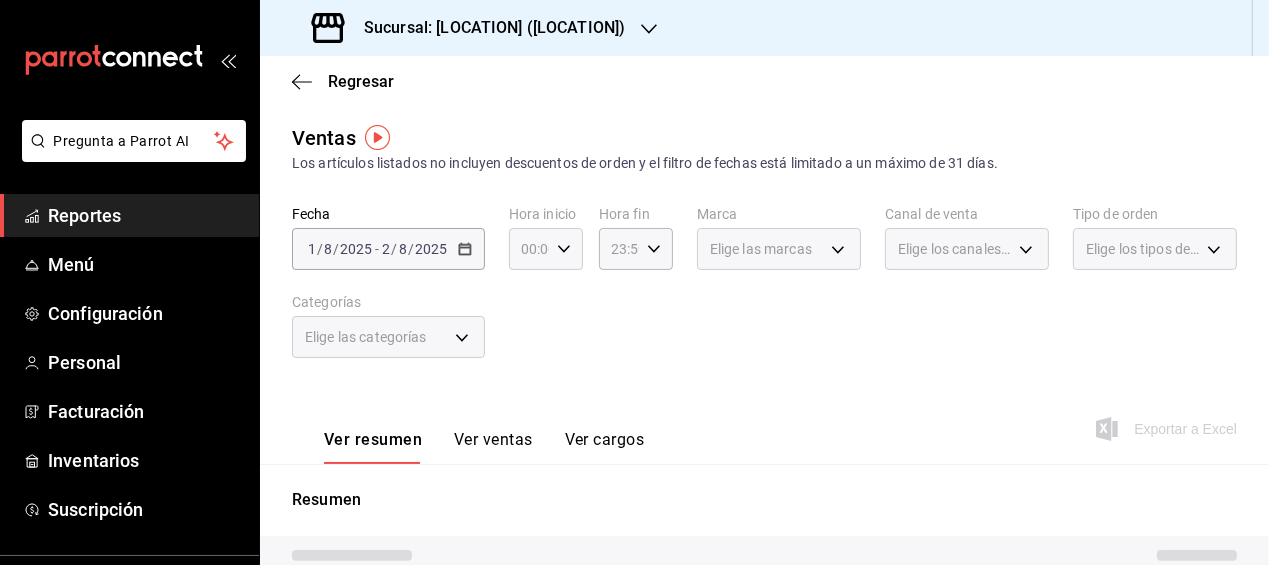 click 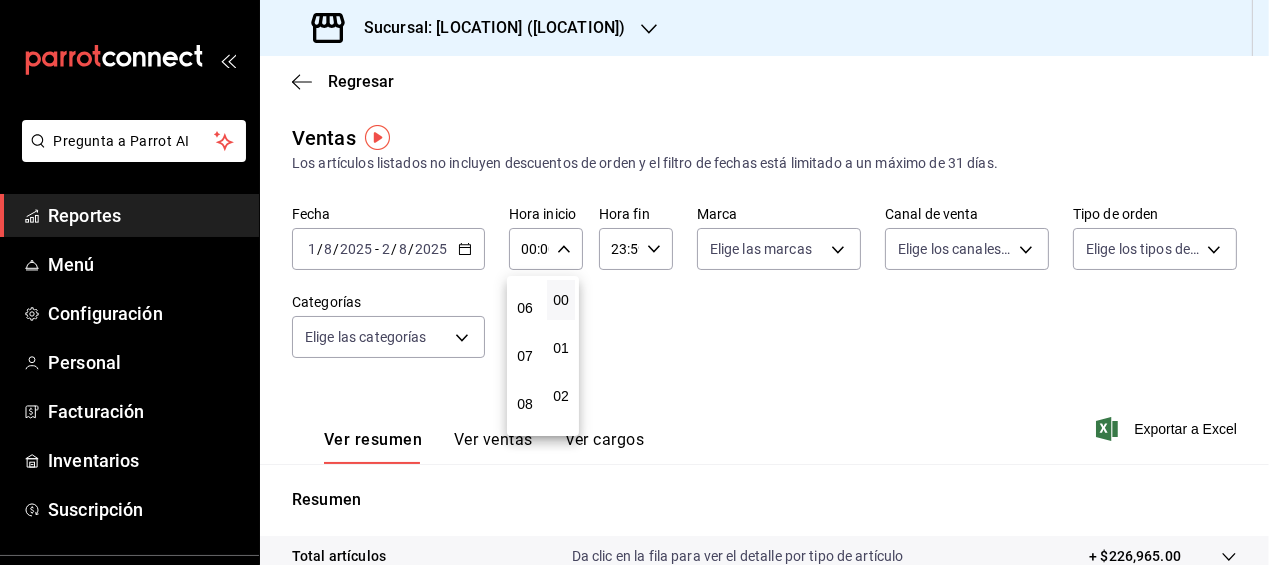 scroll, scrollTop: 218, scrollLeft: 0, axis: vertical 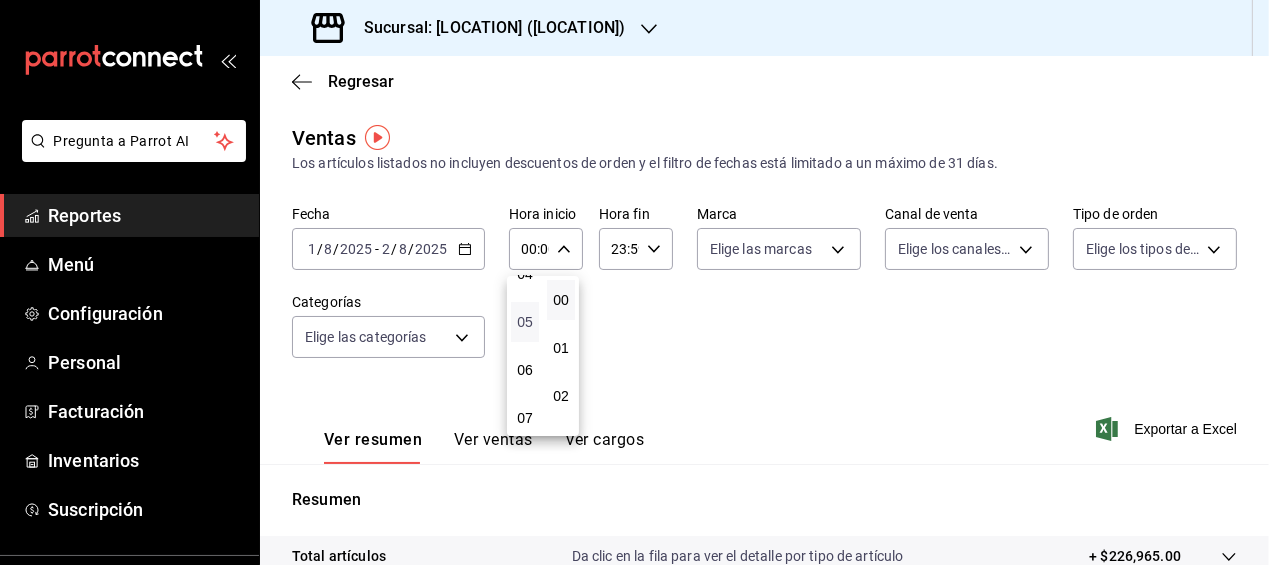 click on "05" at bounding box center (525, 322) 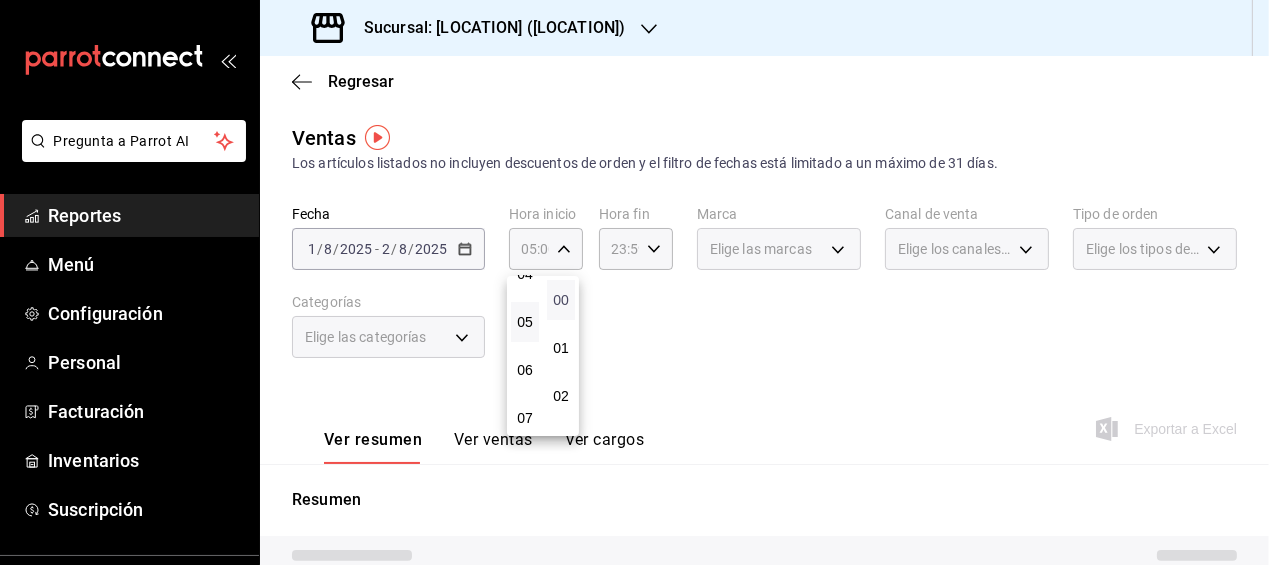 click on "00" at bounding box center [561, 300] 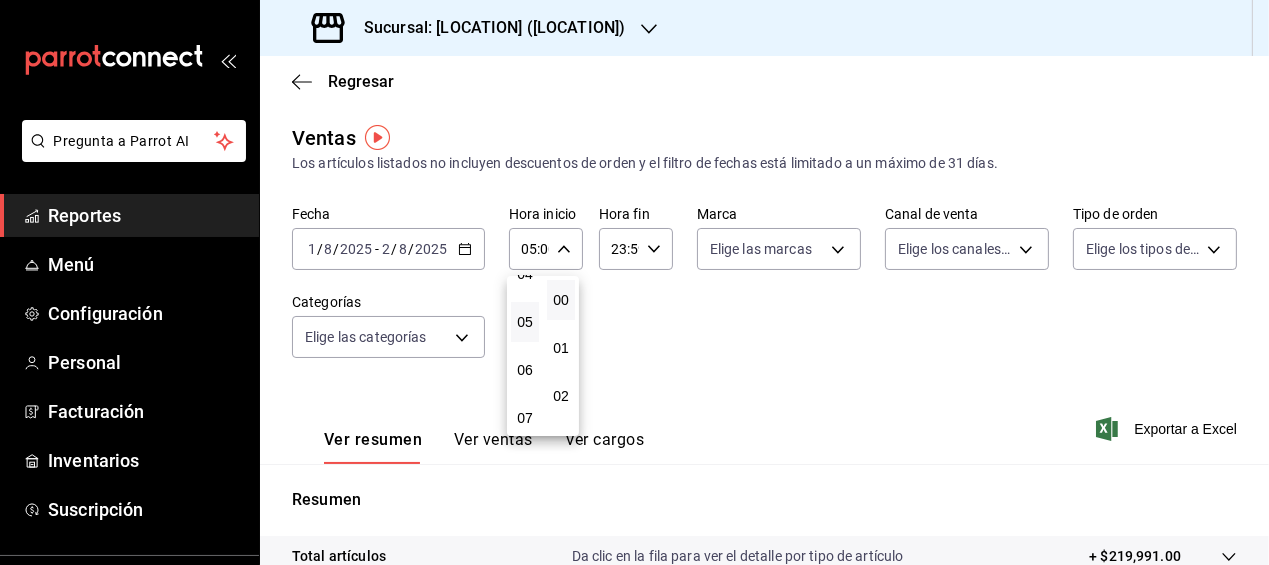click at bounding box center [634, 282] 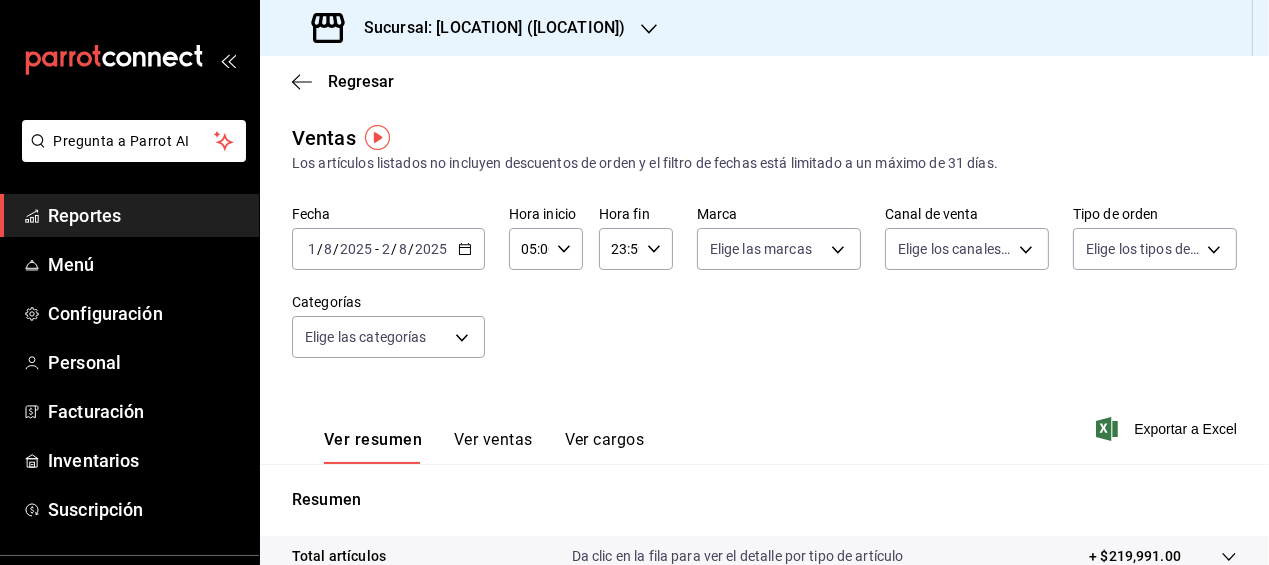 click 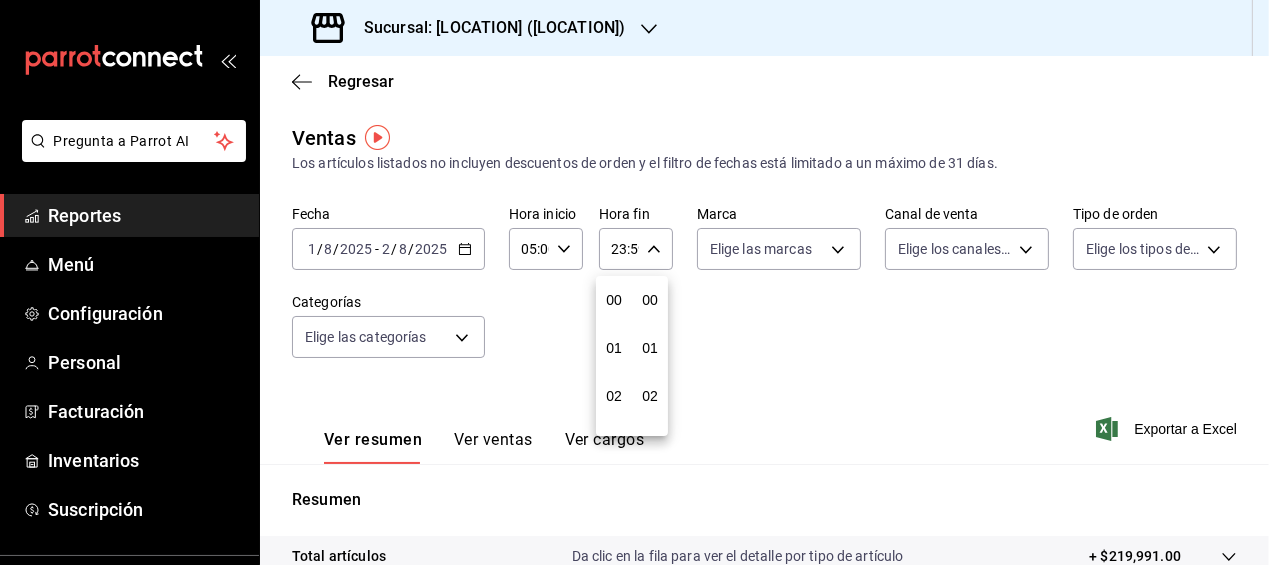 scroll, scrollTop: 988, scrollLeft: 0, axis: vertical 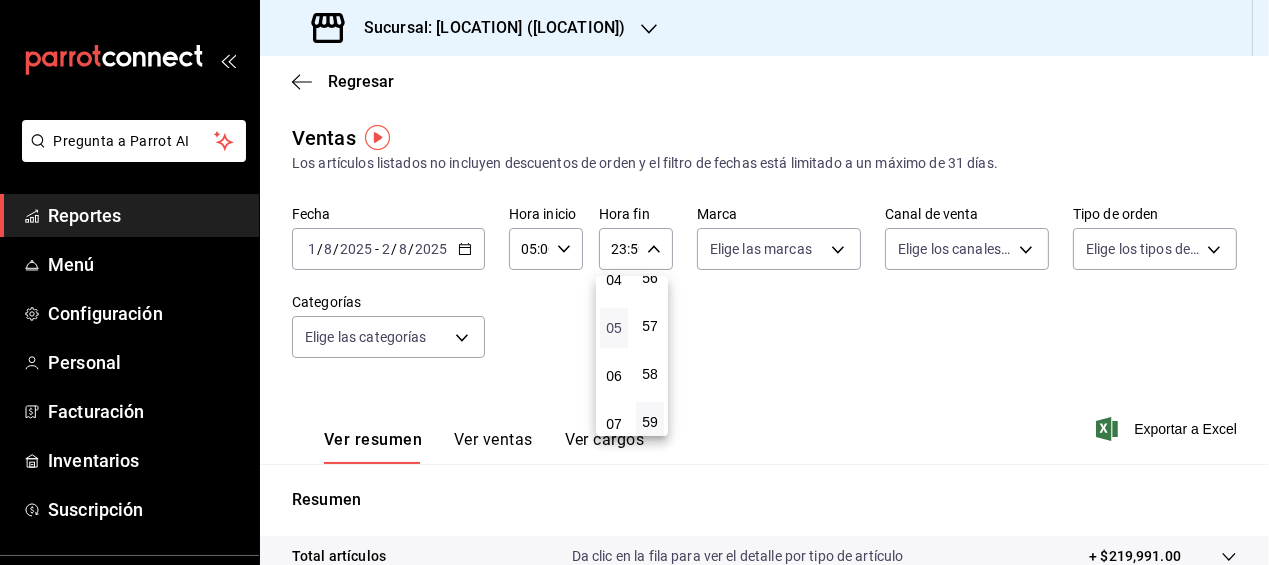 click on "05" at bounding box center [614, 328] 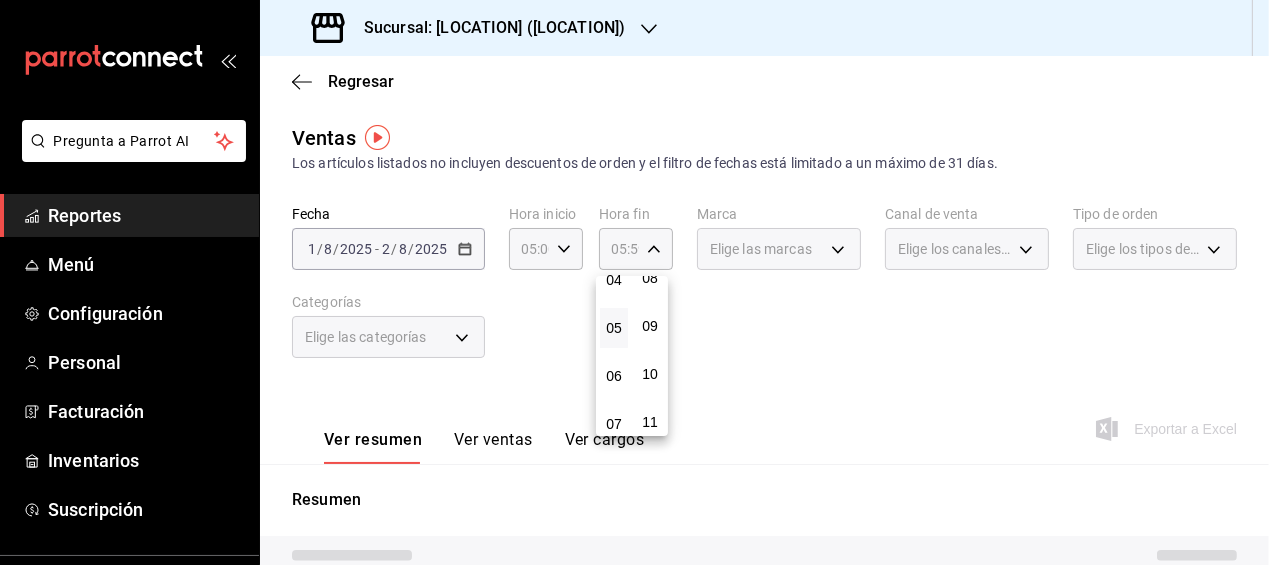scroll, scrollTop: 0, scrollLeft: 0, axis: both 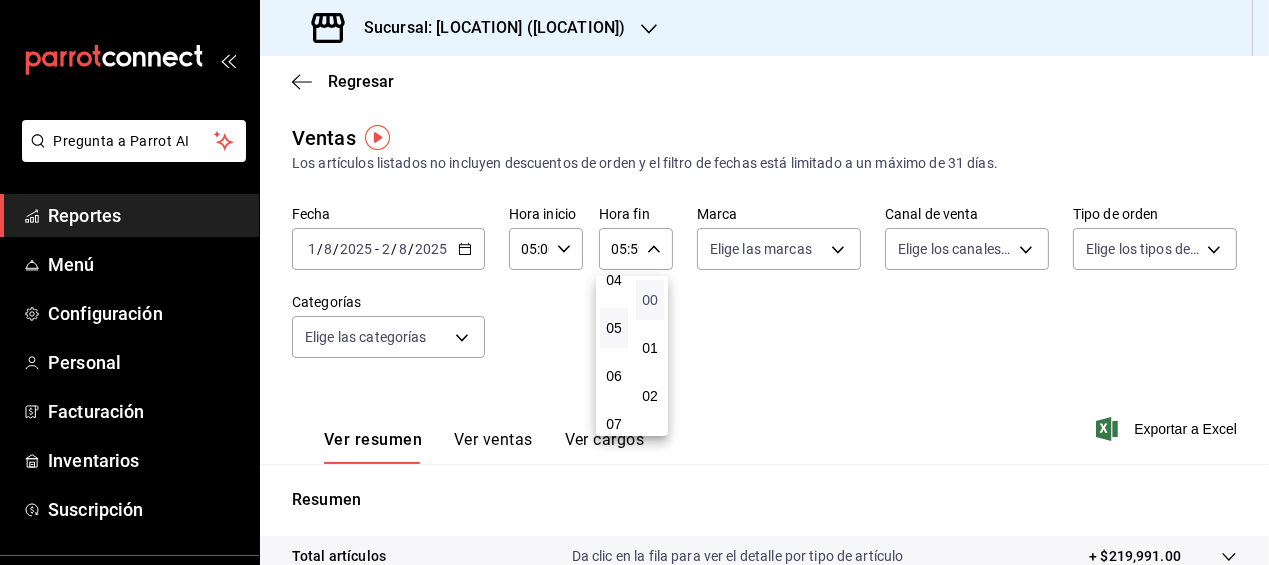 click on "00" at bounding box center [650, 300] 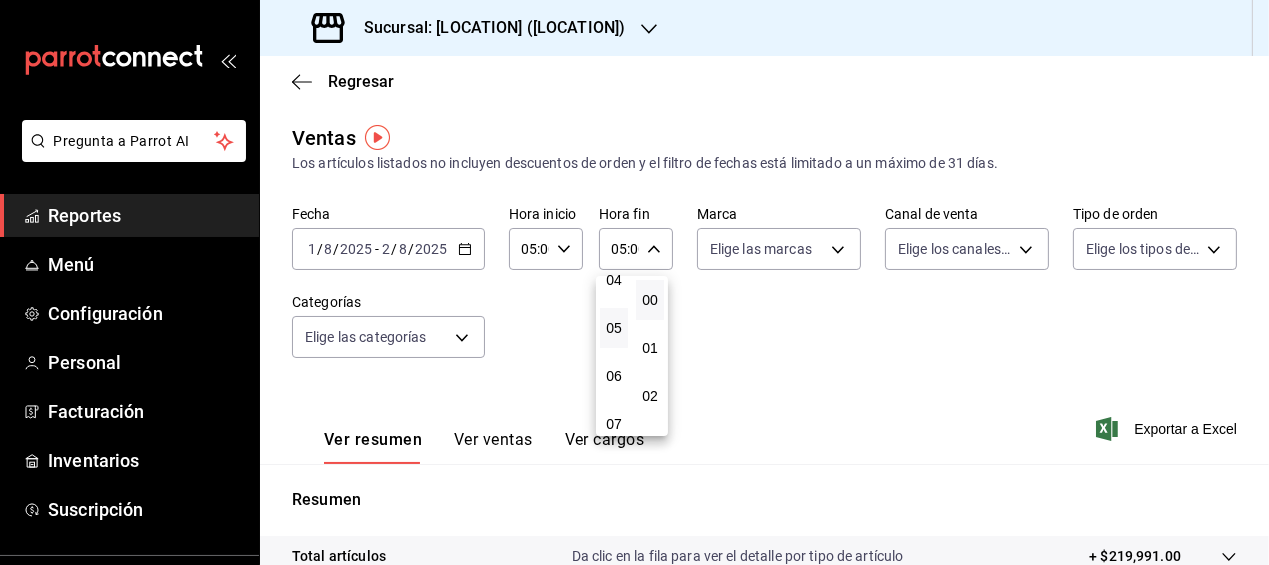 click at bounding box center [634, 282] 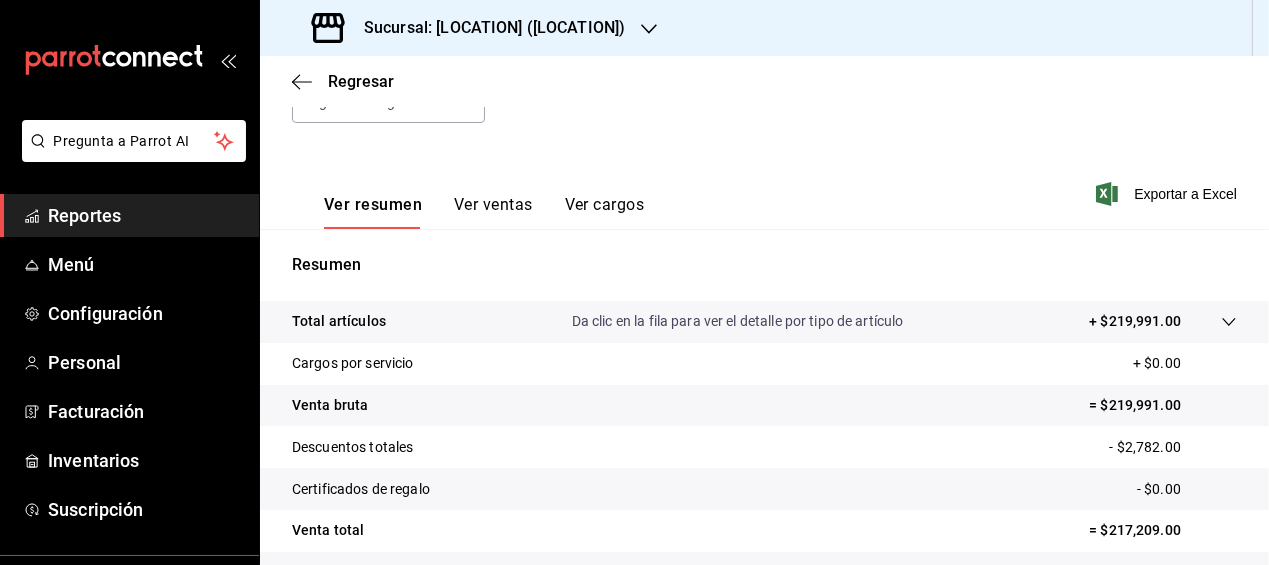 scroll, scrollTop: 0, scrollLeft: 0, axis: both 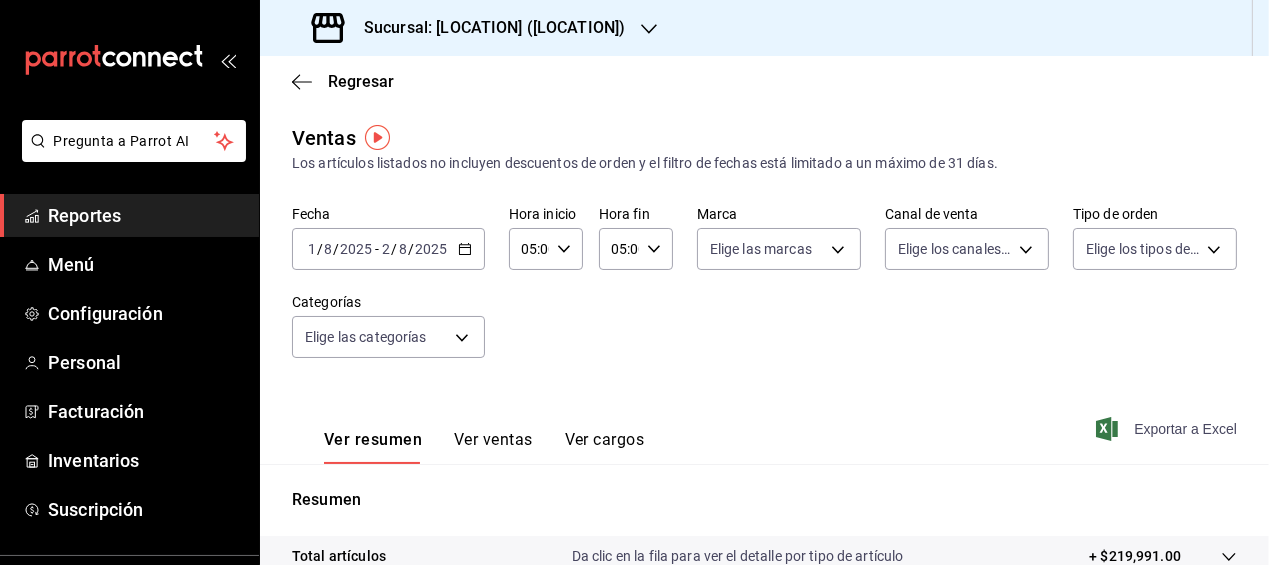 click on "Exportar a Excel" at bounding box center [1168, 429] 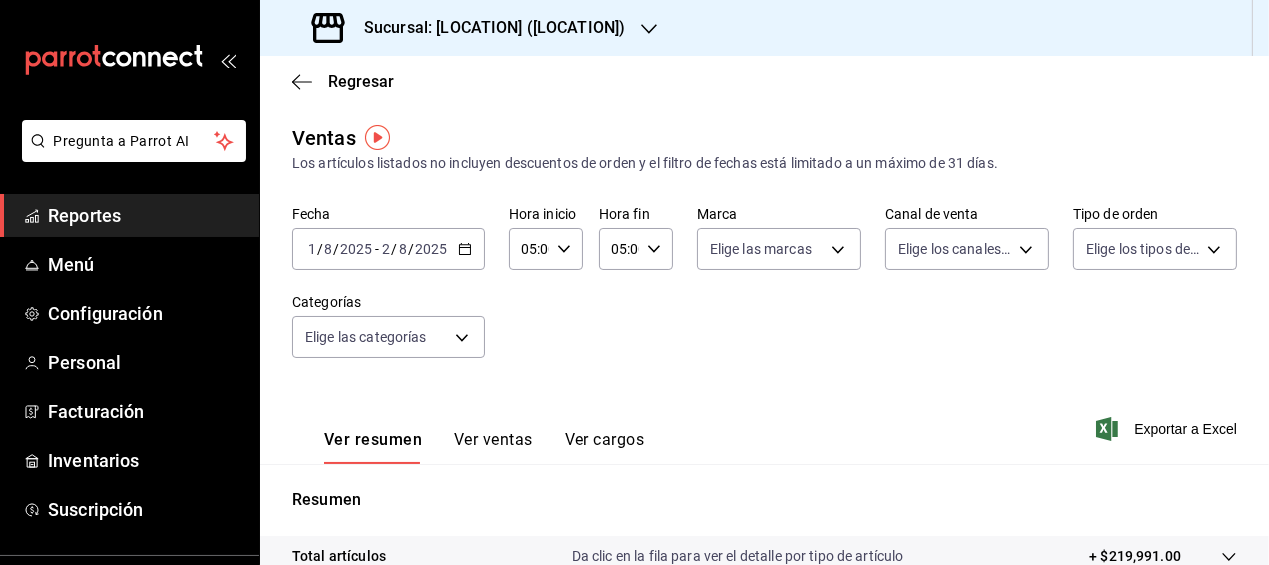 click on "Da clic en la fila para ver el detalle por tipo de artículo" at bounding box center (738, 556) 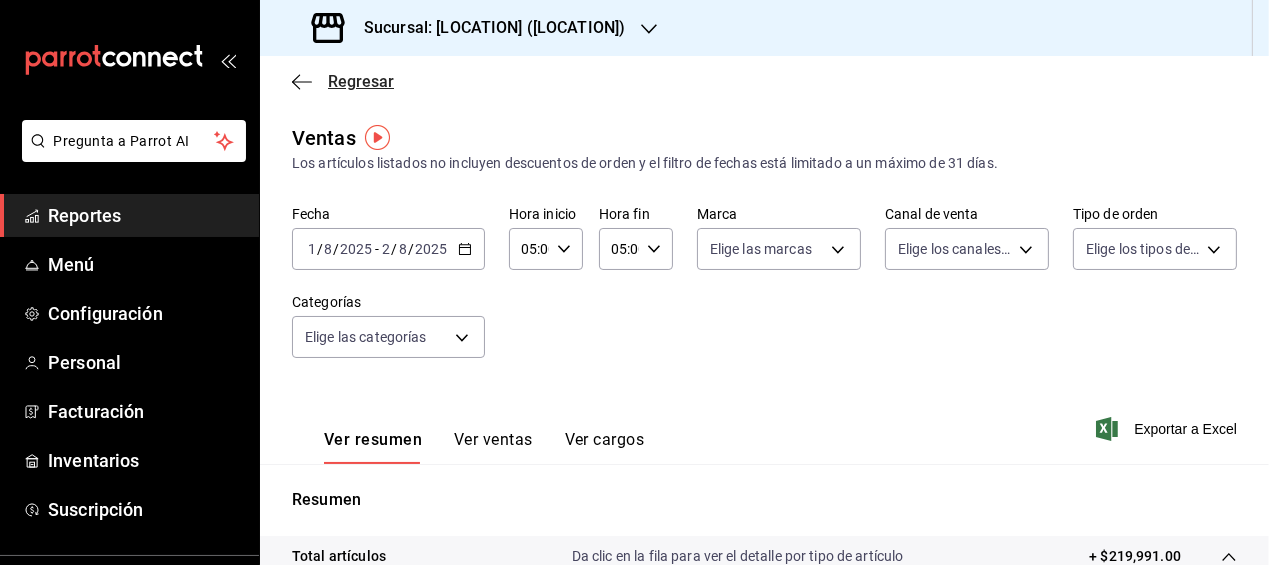 click on "Regresar" at bounding box center (361, 81) 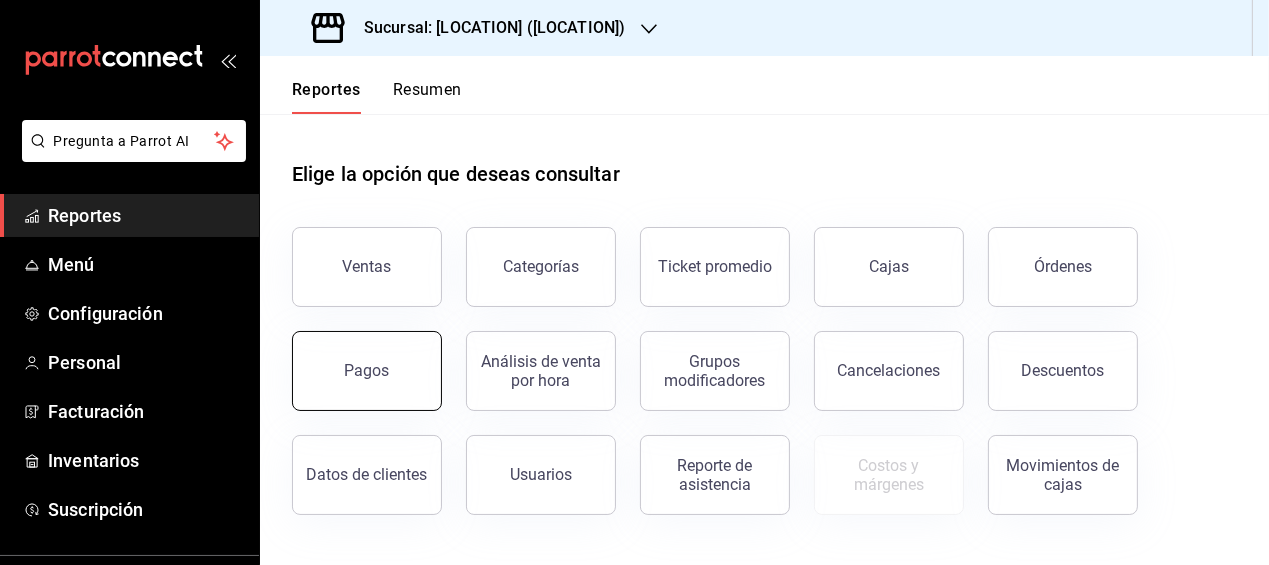 click on "Pagos" at bounding box center [367, 371] 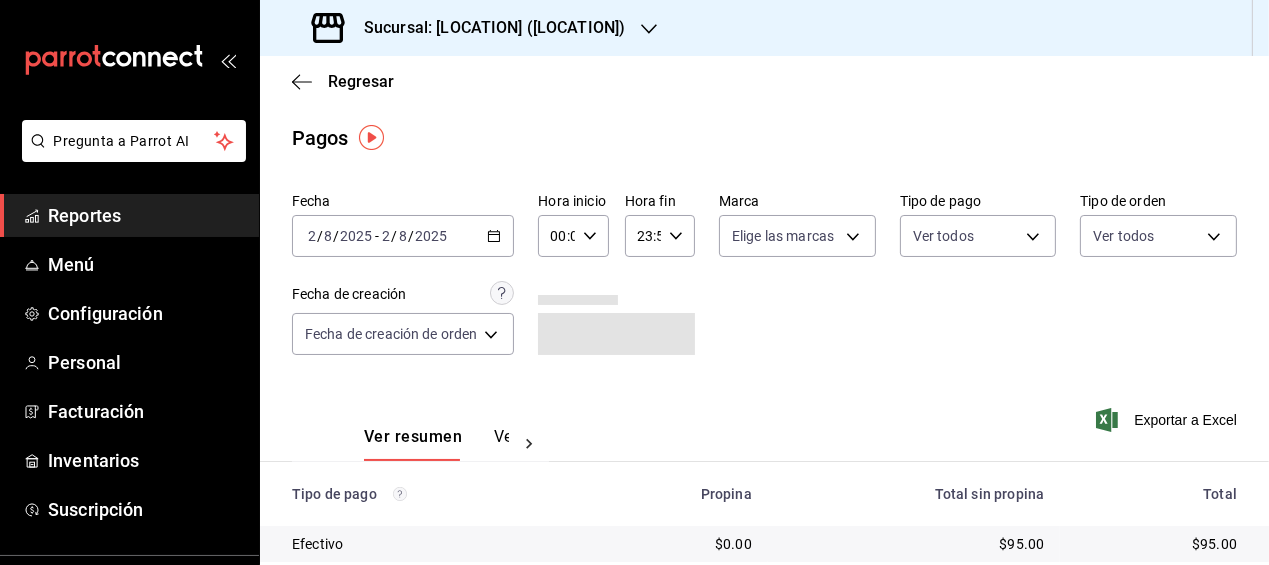 click 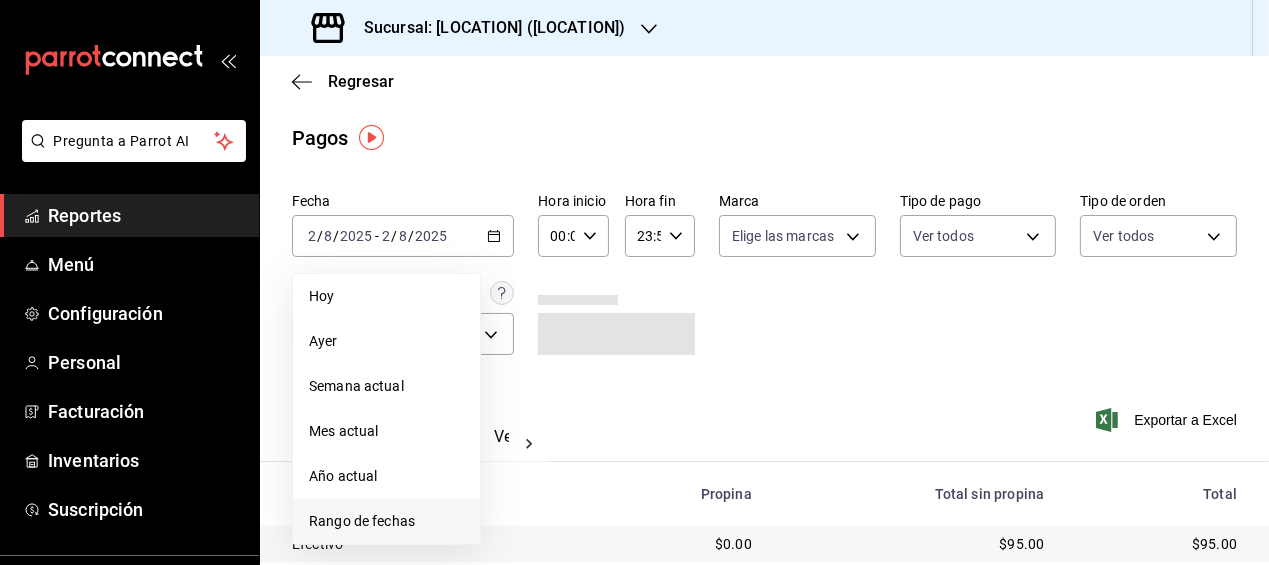 click on "Rango de fechas" at bounding box center [386, 521] 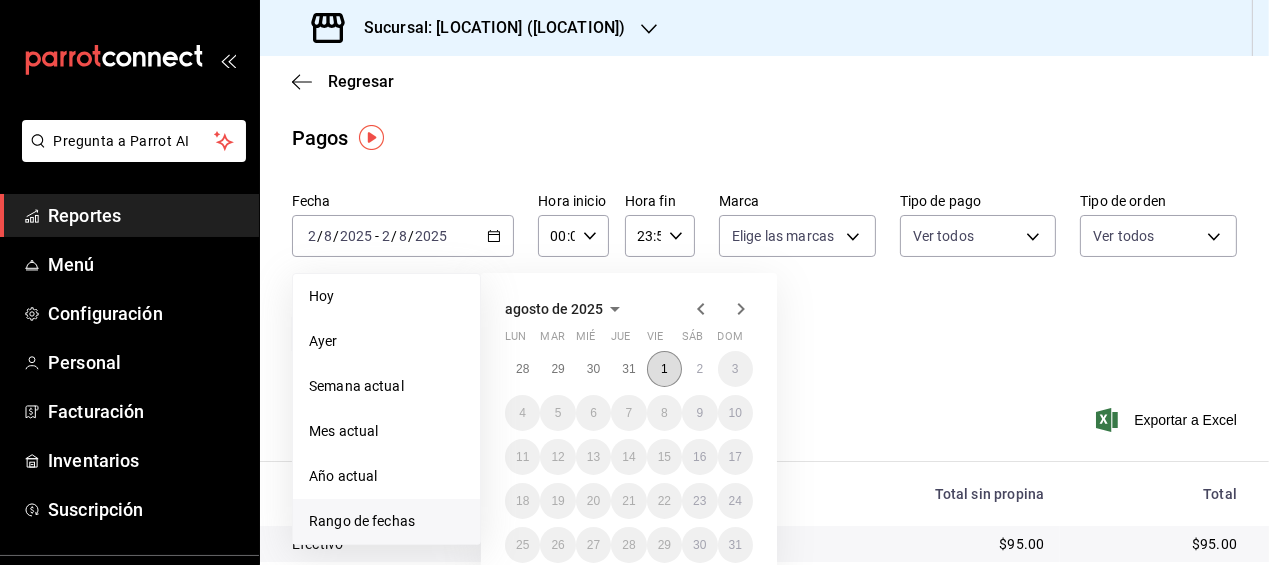 click on "1" at bounding box center (664, 369) 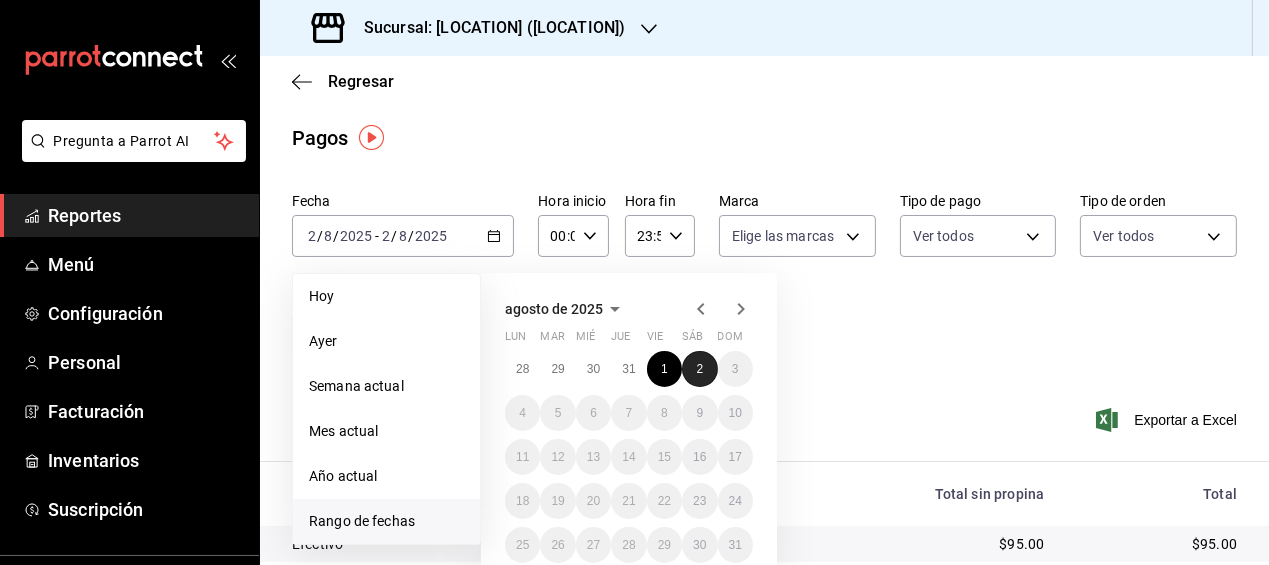 click on "2" at bounding box center [699, 369] 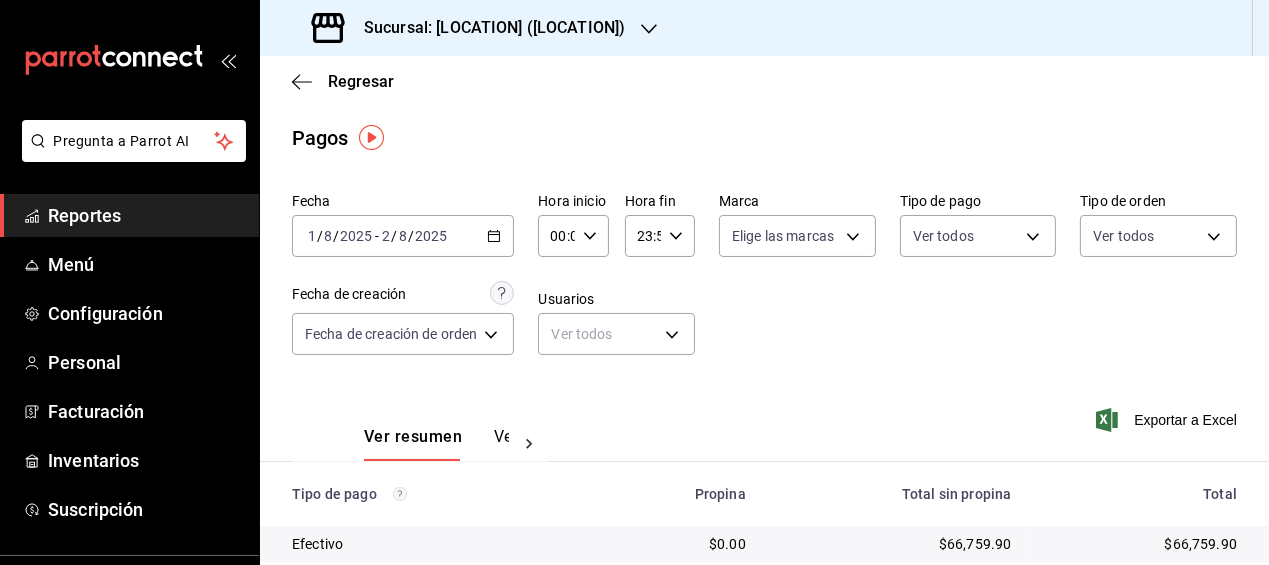click 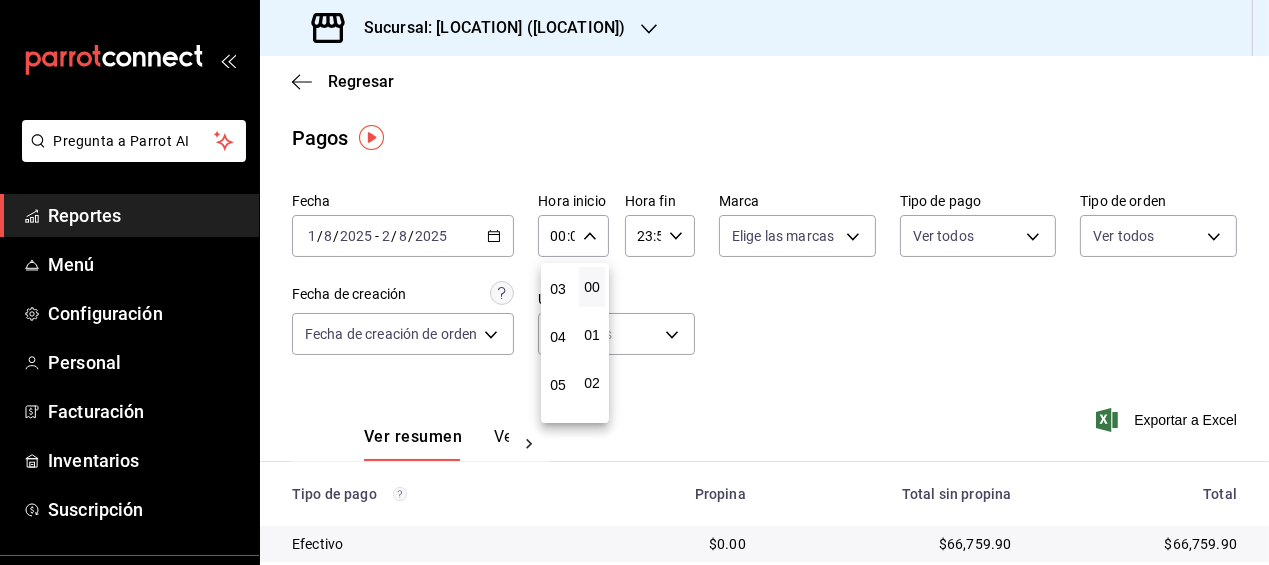 scroll, scrollTop: 160, scrollLeft: 0, axis: vertical 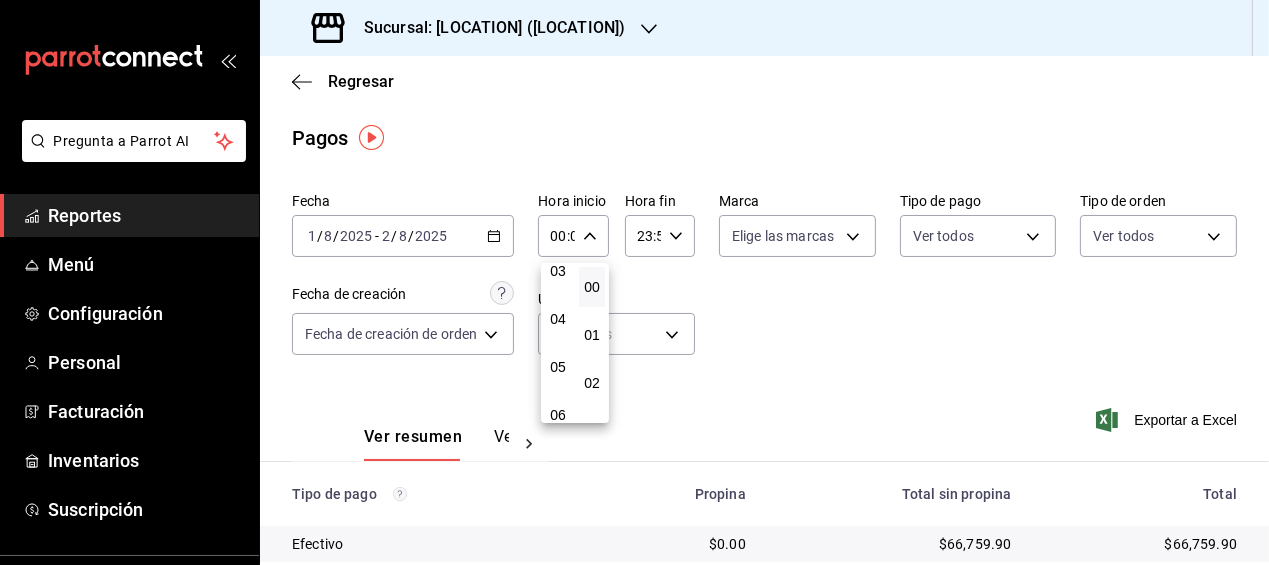click on "05" at bounding box center [558, 367] 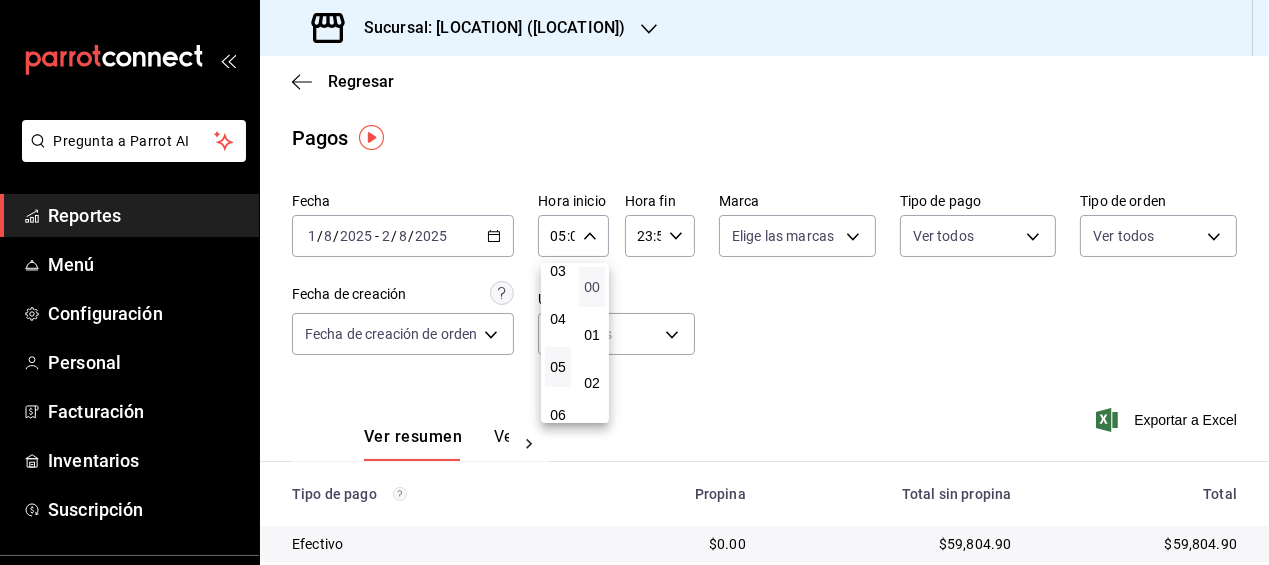 click on "00" at bounding box center (592, 287) 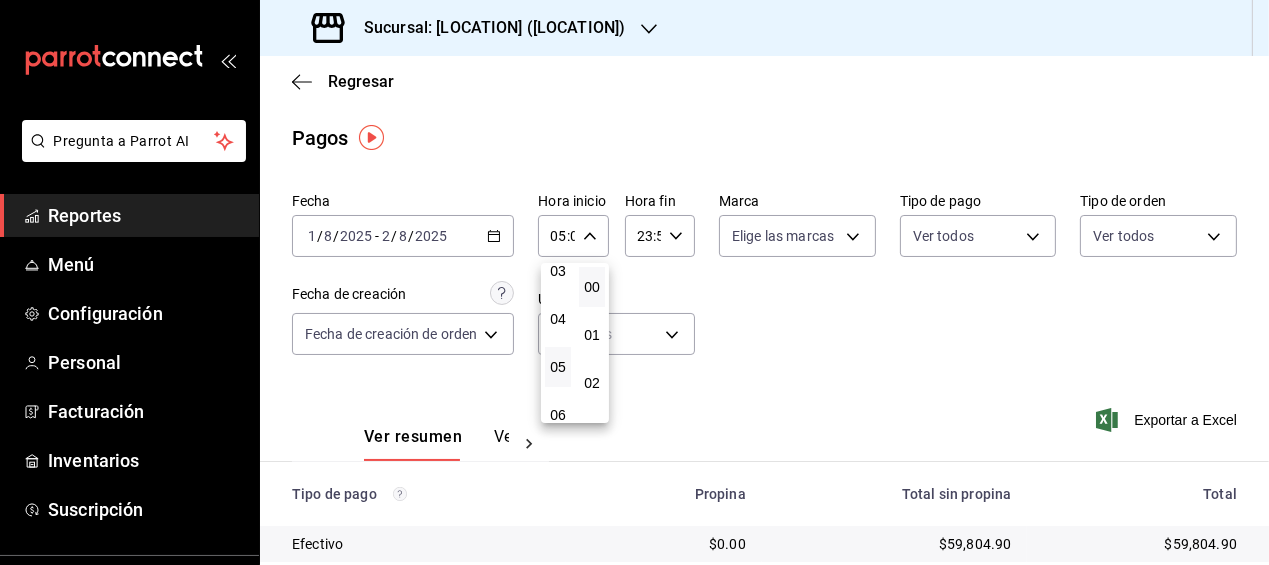 click at bounding box center [634, 282] 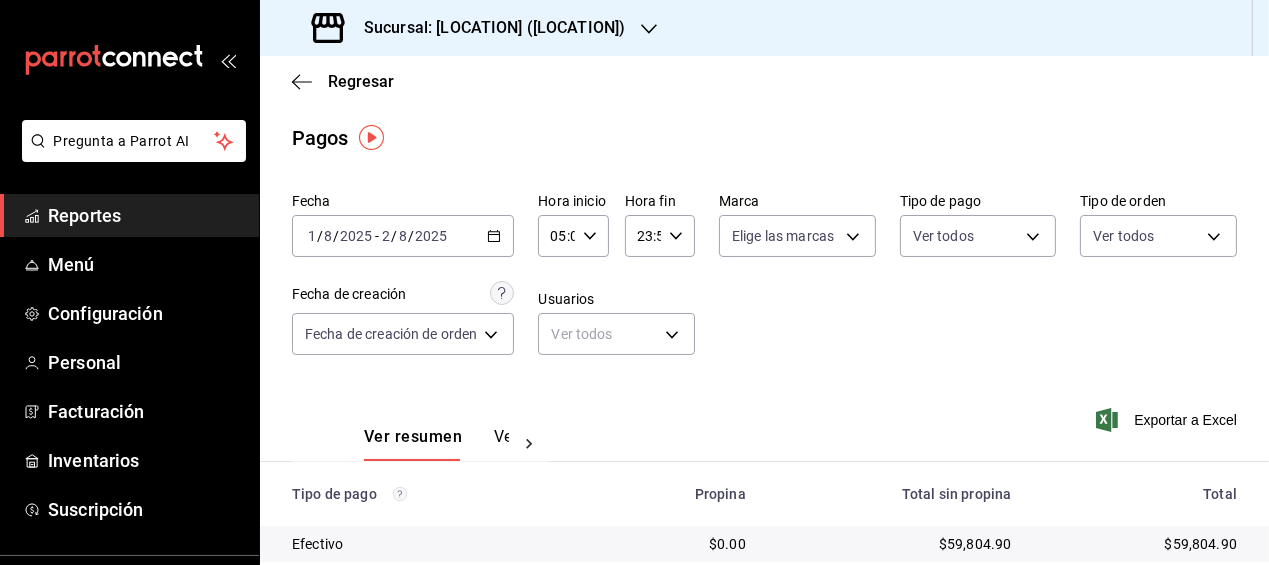 click 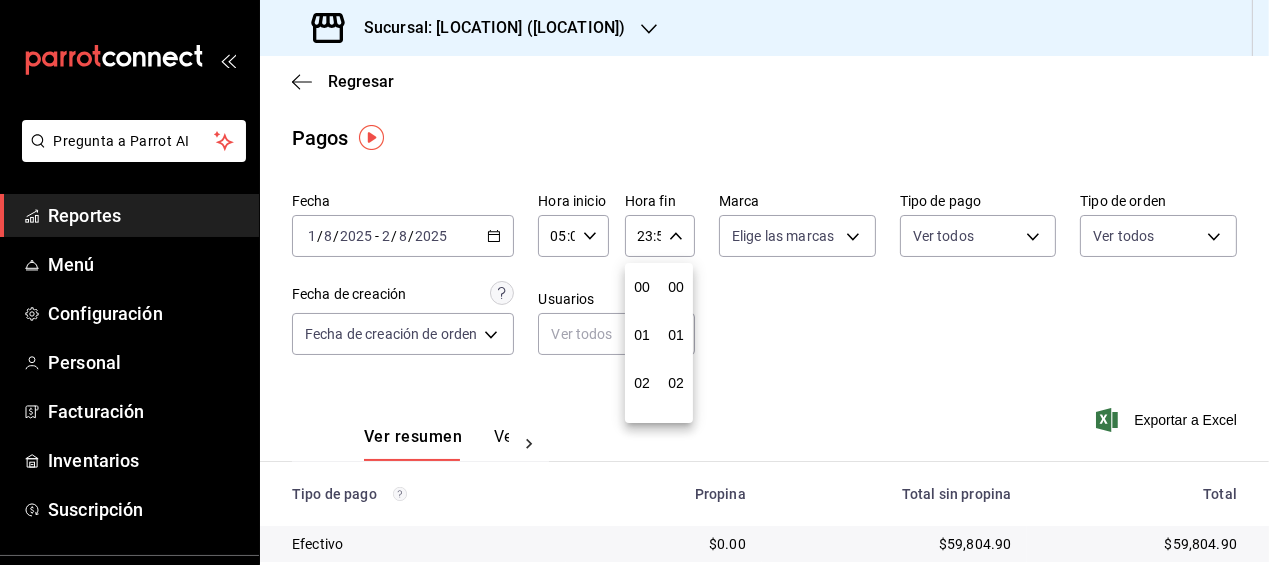 scroll, scrollTop: 988, scrollLeft: 0, axis: vertical 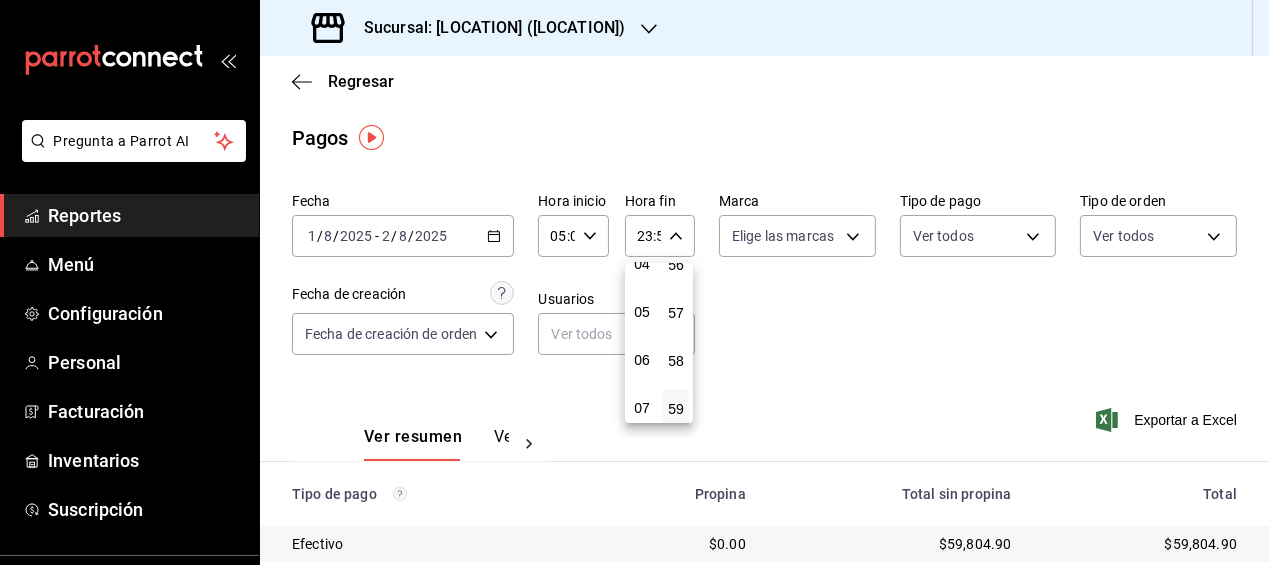 click on "05" at bounding box center [642, 312] 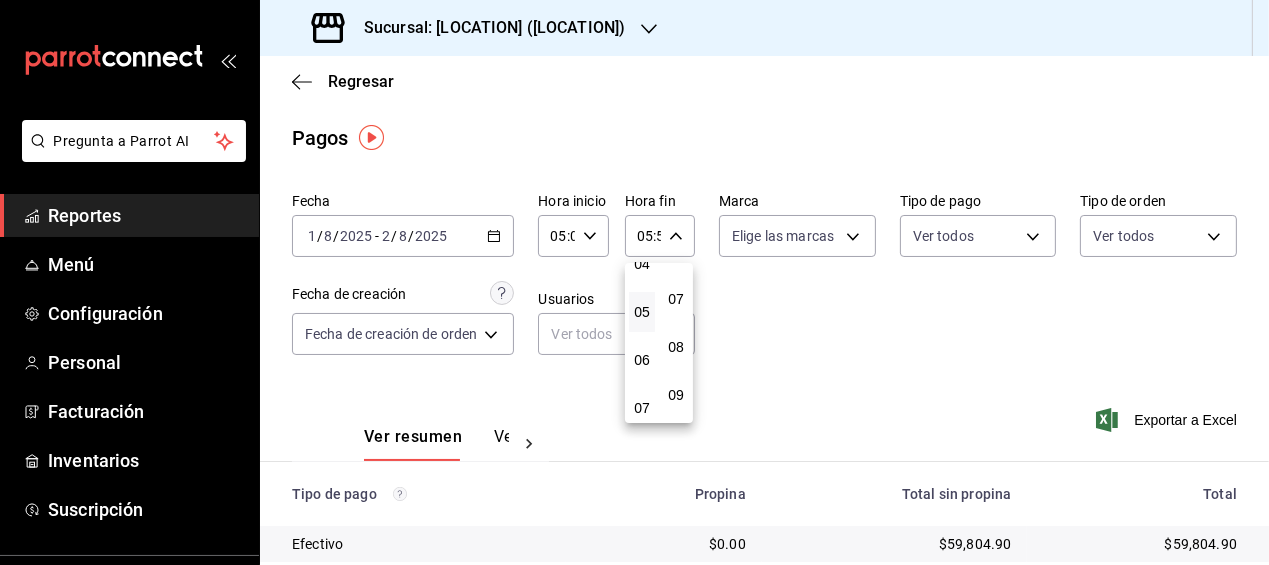 scroll, scrollTop: 0, scrollLeft: 0, axis: both 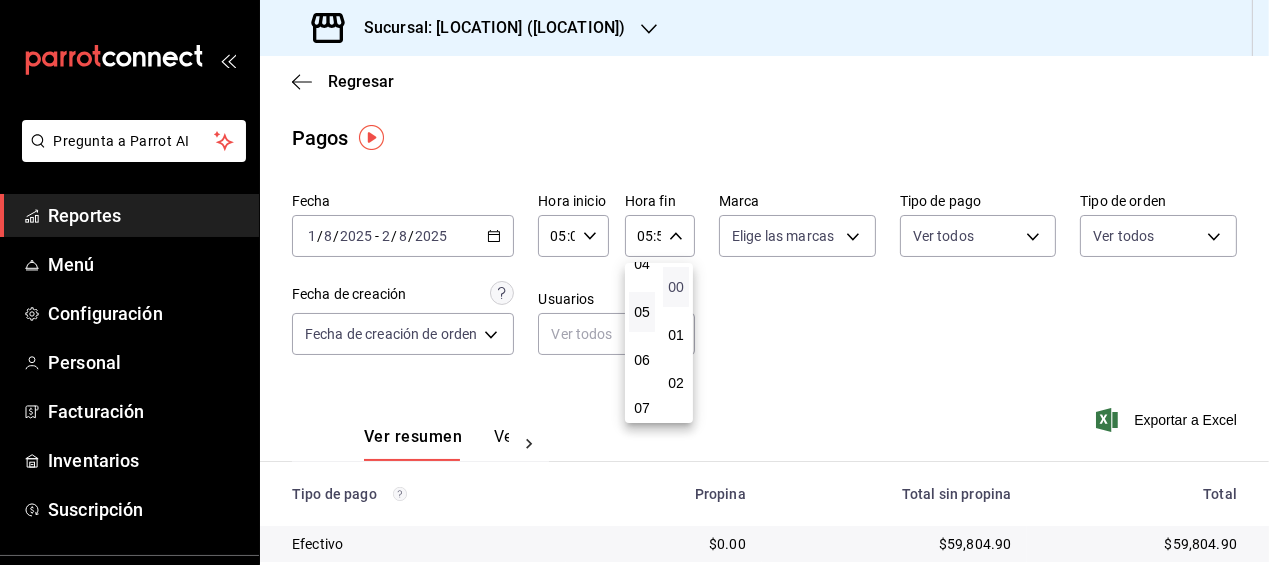 click on "00" at bounding box center [676, 287] 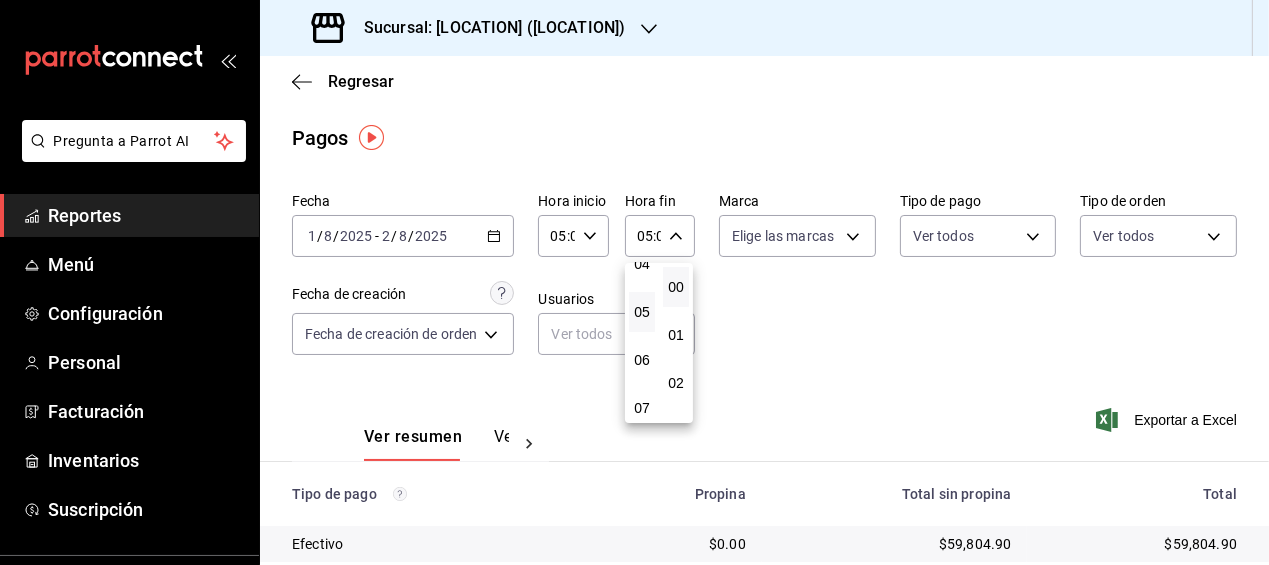 click at bounding box center [634, 282] 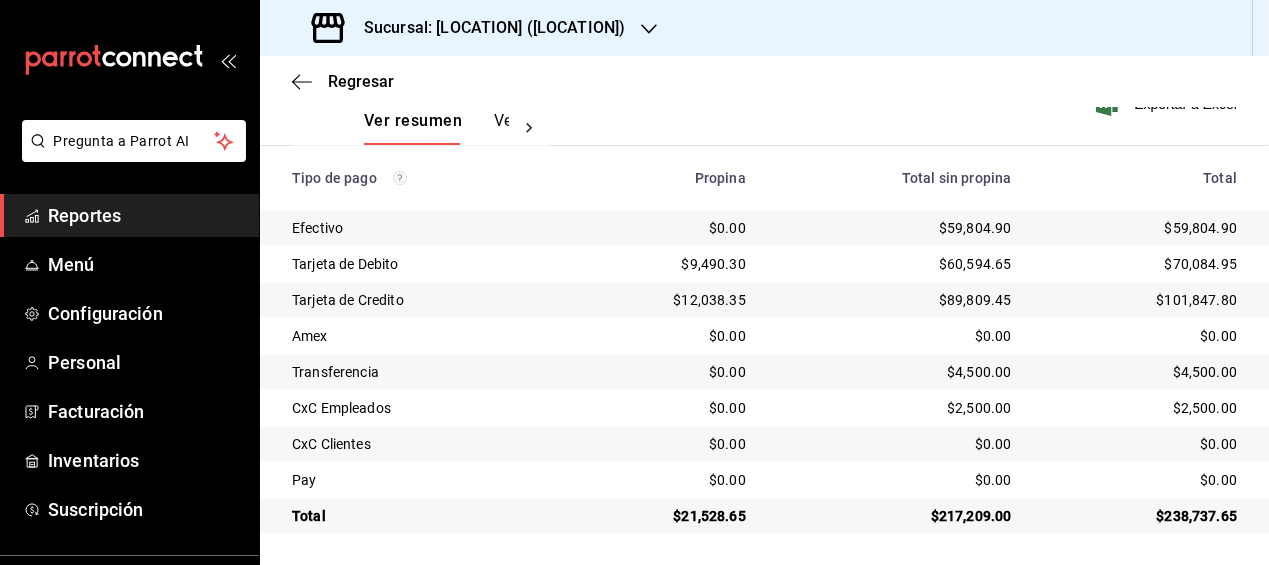 scroll, scrollTop: 0, scrollLeft: 0, axis: both 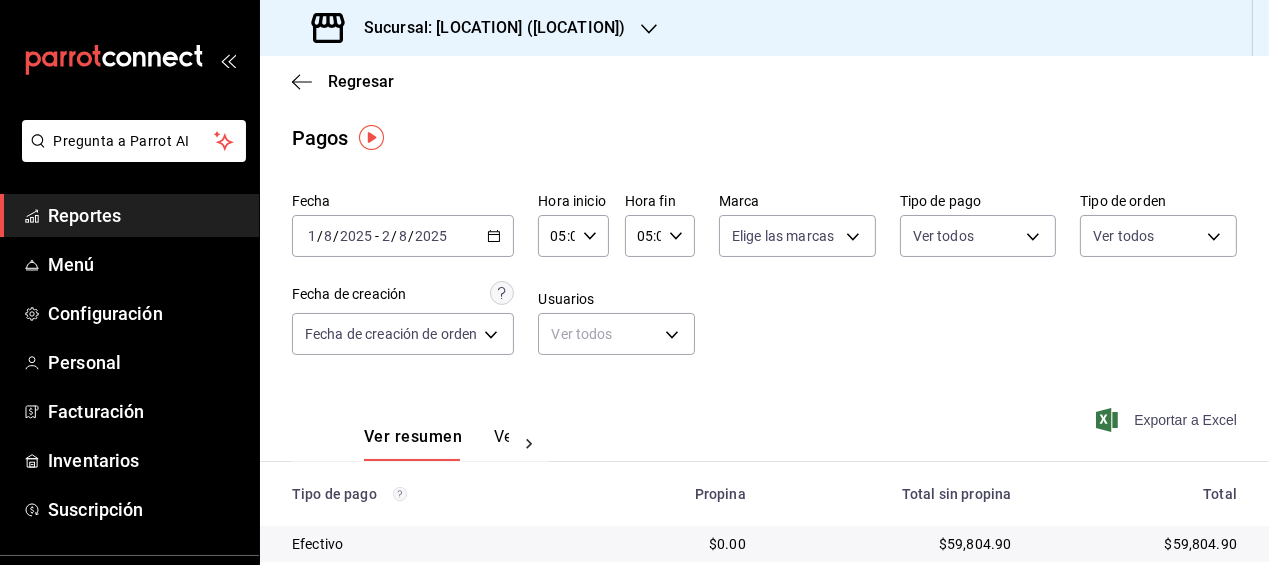 click on "Exportar a Excel" at bounding box center [1168, 420] 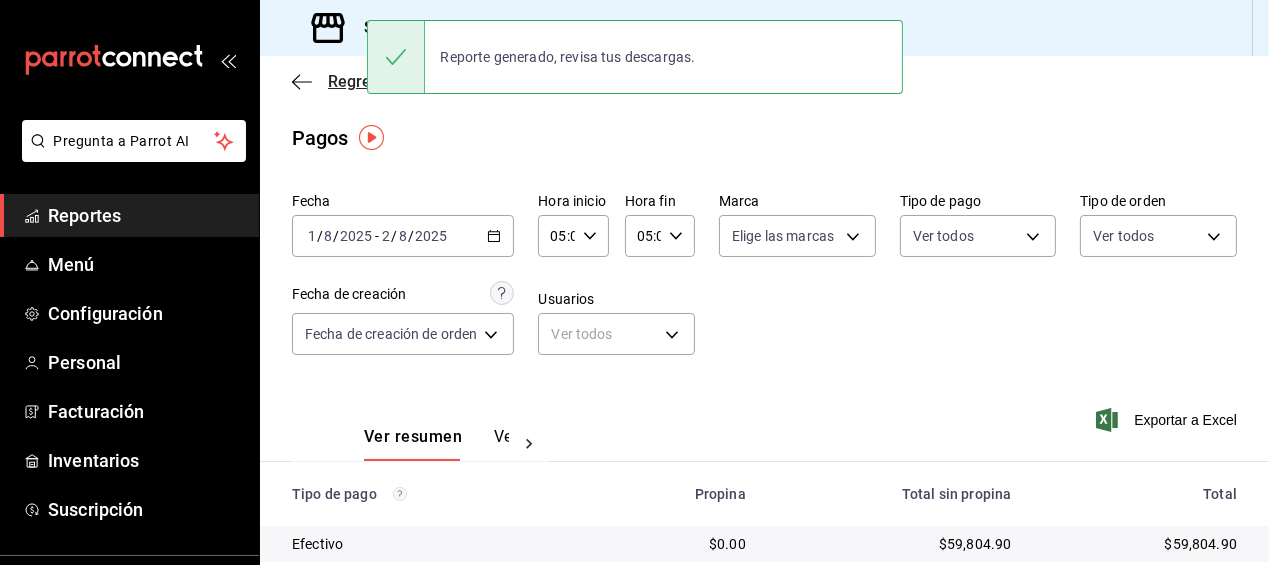 click on "Regresar" at bounding box center [361, 81] 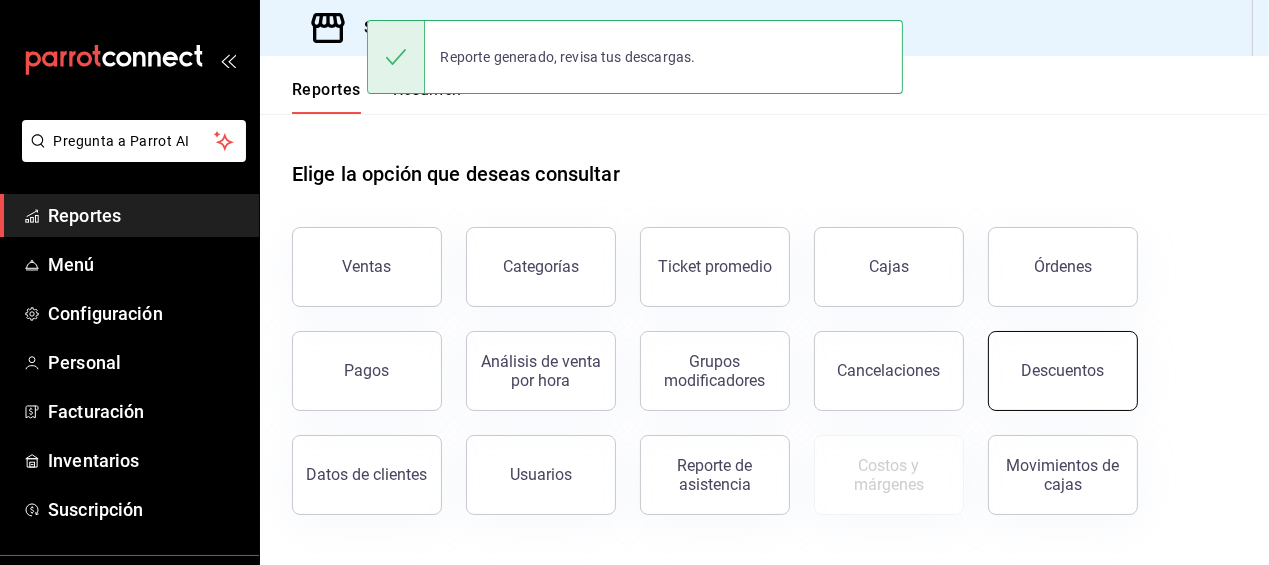 click on "Descuentos" at bounding box center (1063, 371) 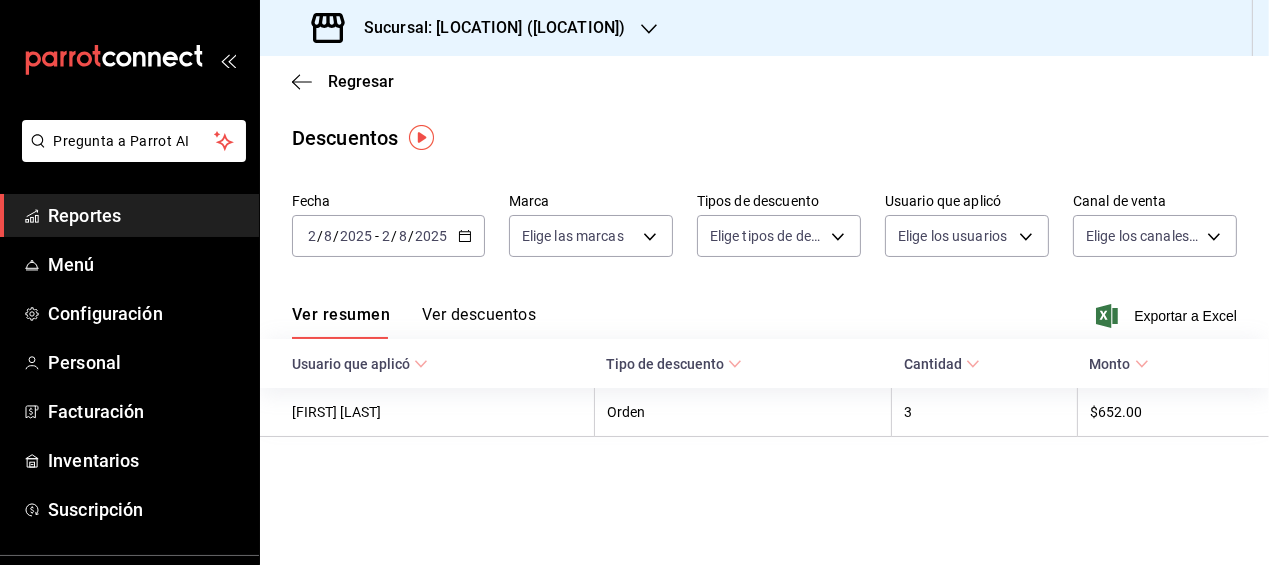 click 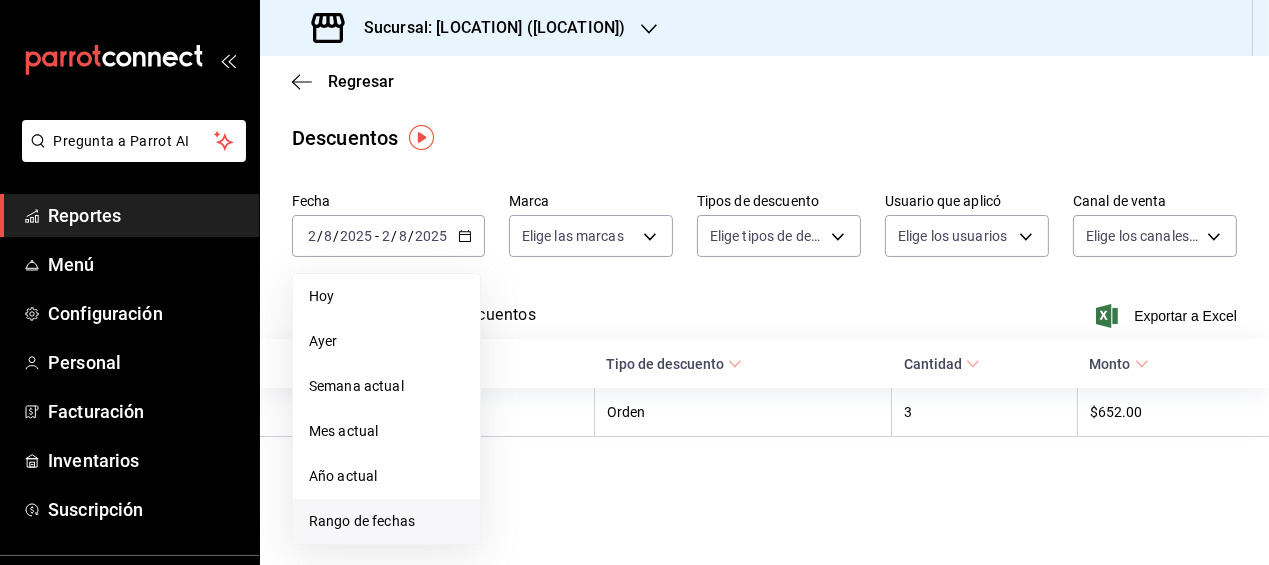 click on "Rango de fechas" at bounding box center [386, 521] 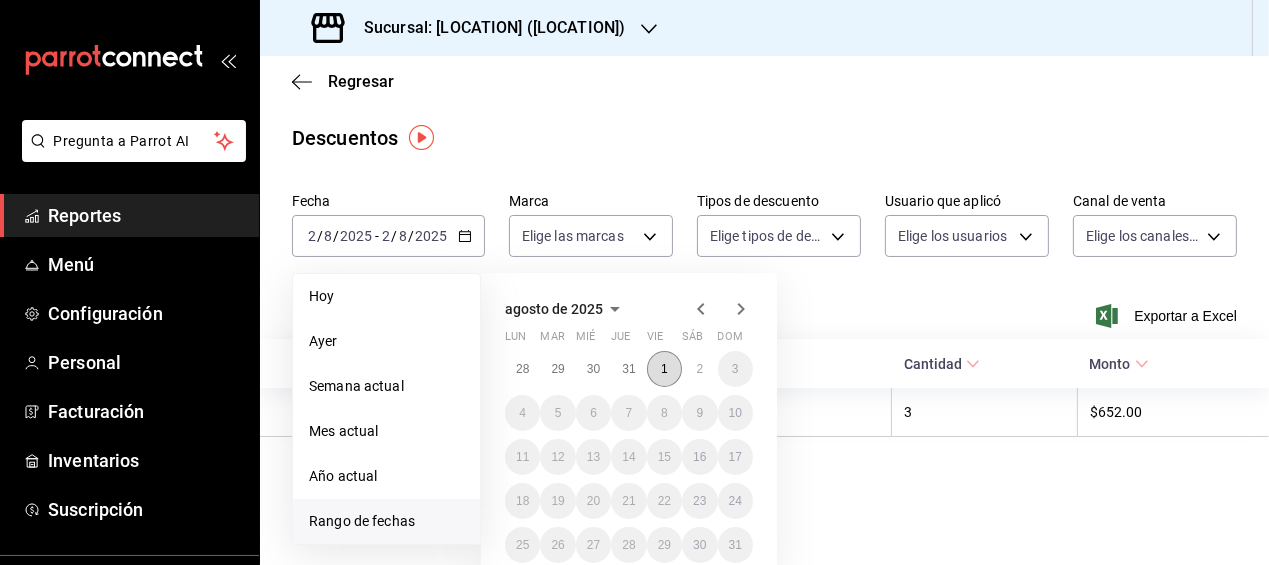 click on "1" at bounding box center (664, 369) 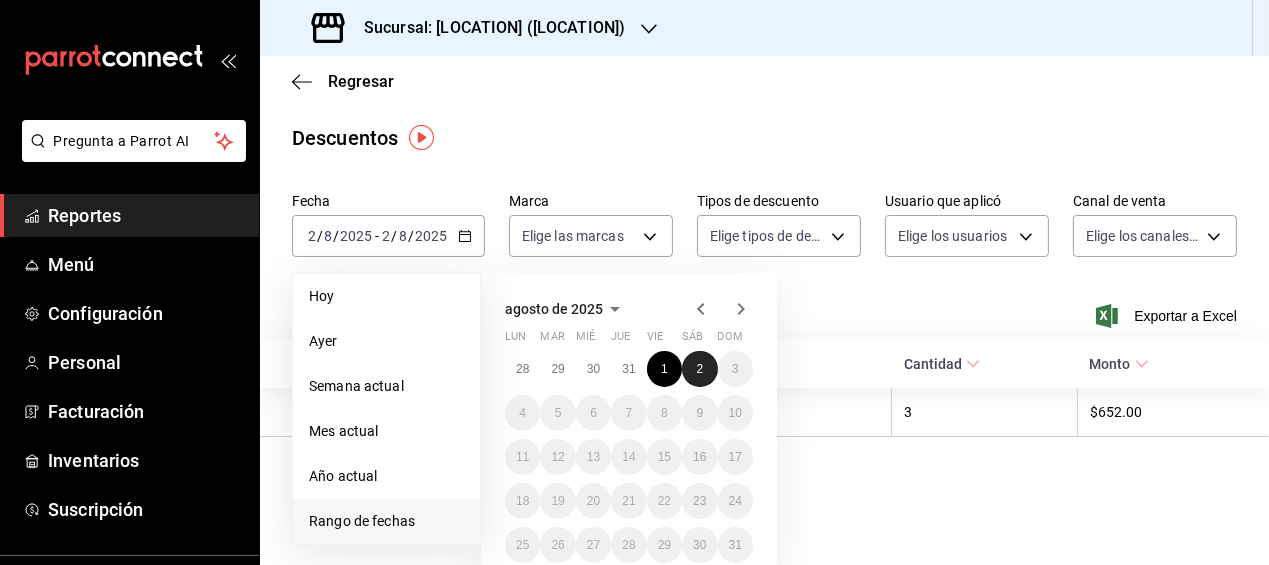 click on "2" at bounding box center [699, 369] 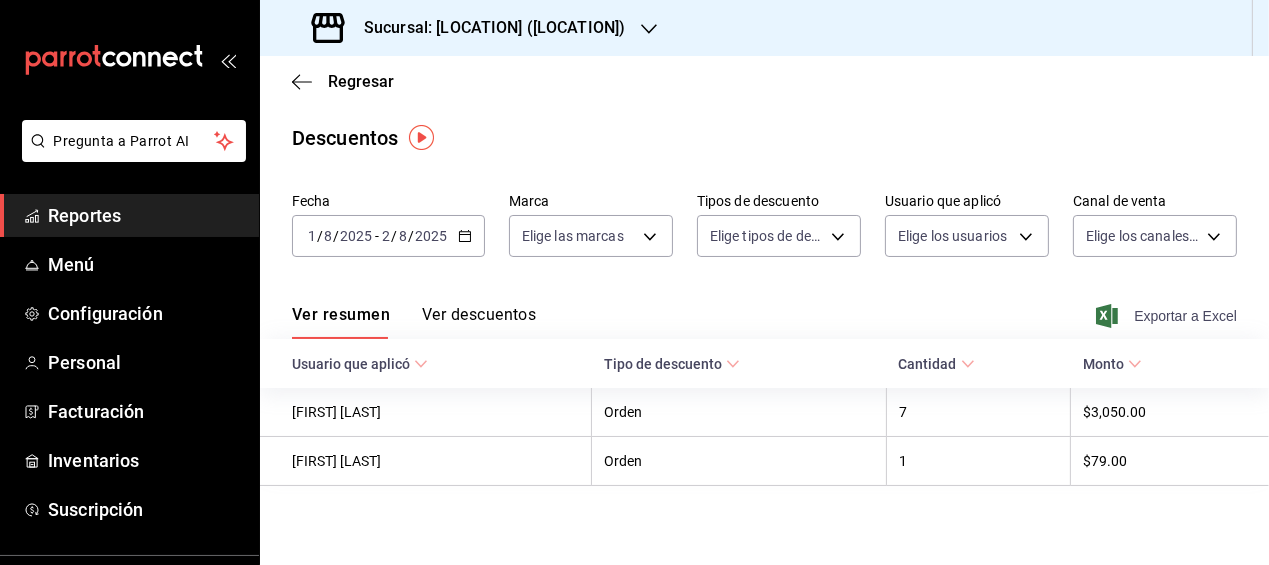 click on "Exportar a Excel" at bounding box center (1168, 316) 